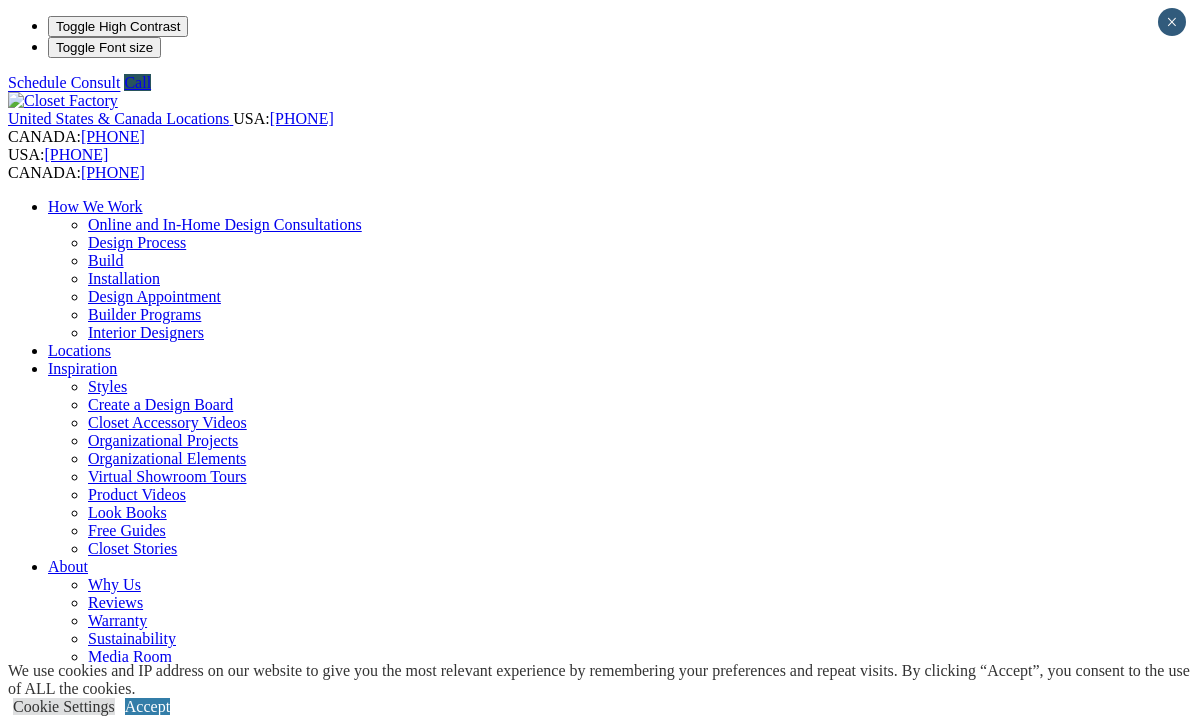 scroll, scrollTop: 0, scrollLeft: 0, axis: both 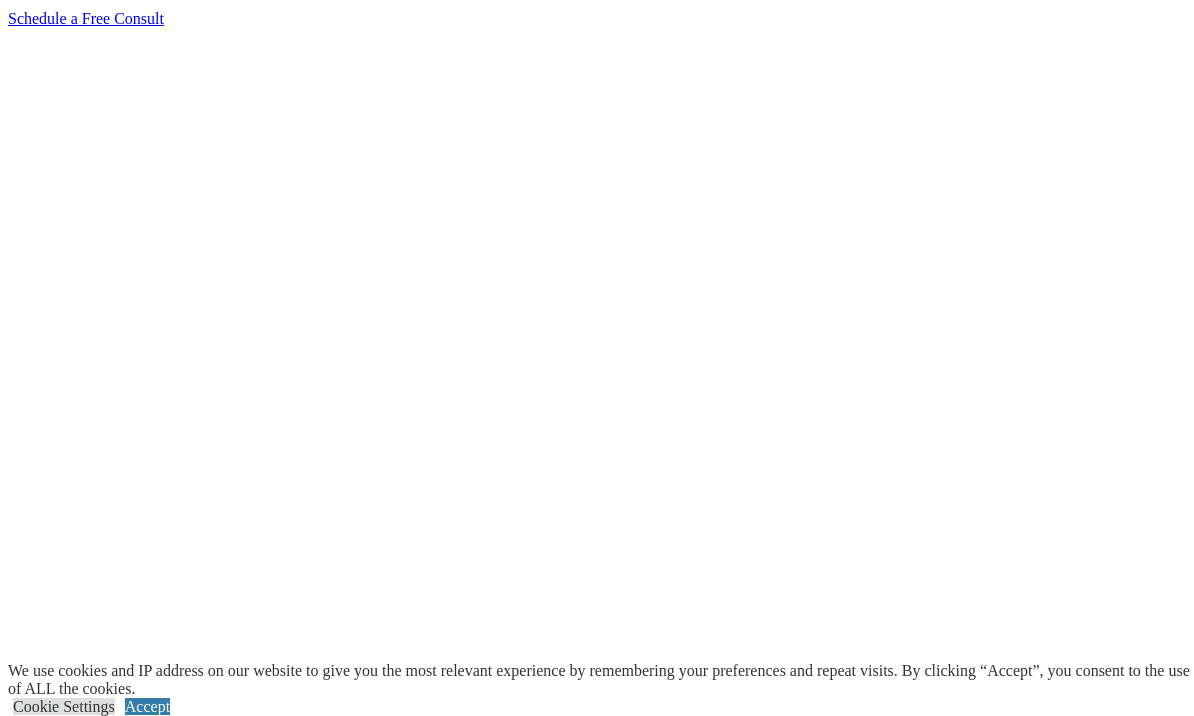 click on "Accept" at bounding box center [147, 706] 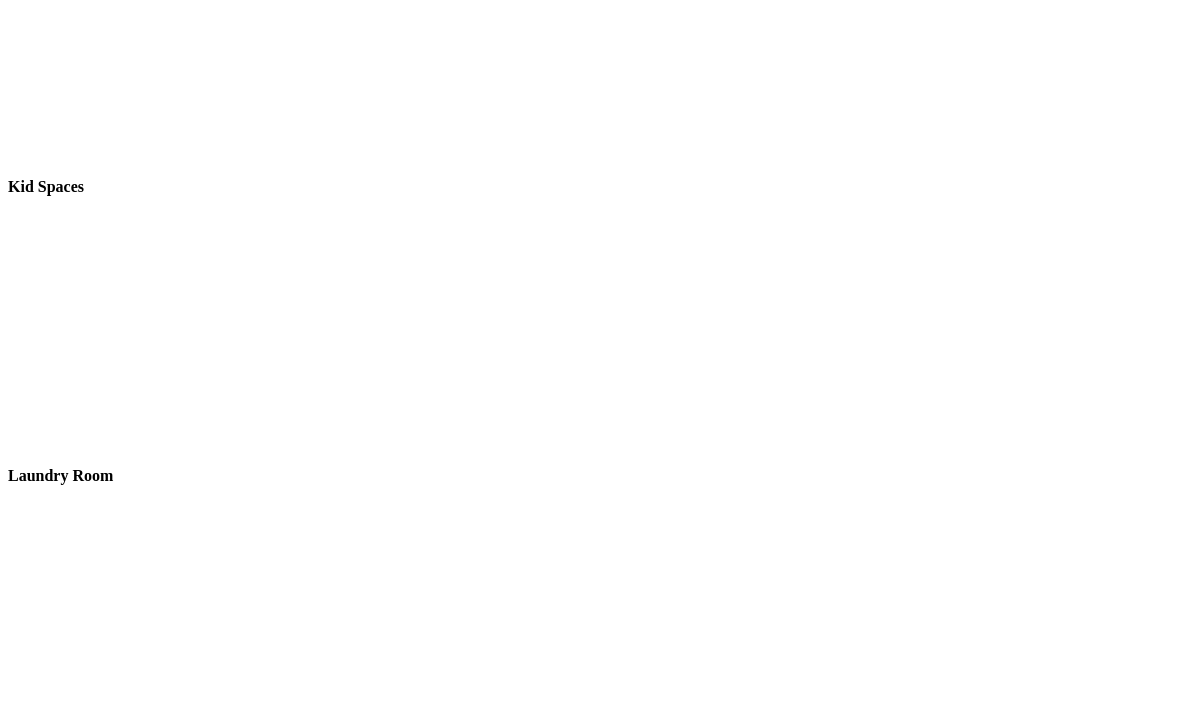 scroll, scrollTop: 5401, scrollLeft: 0, axis: vertical 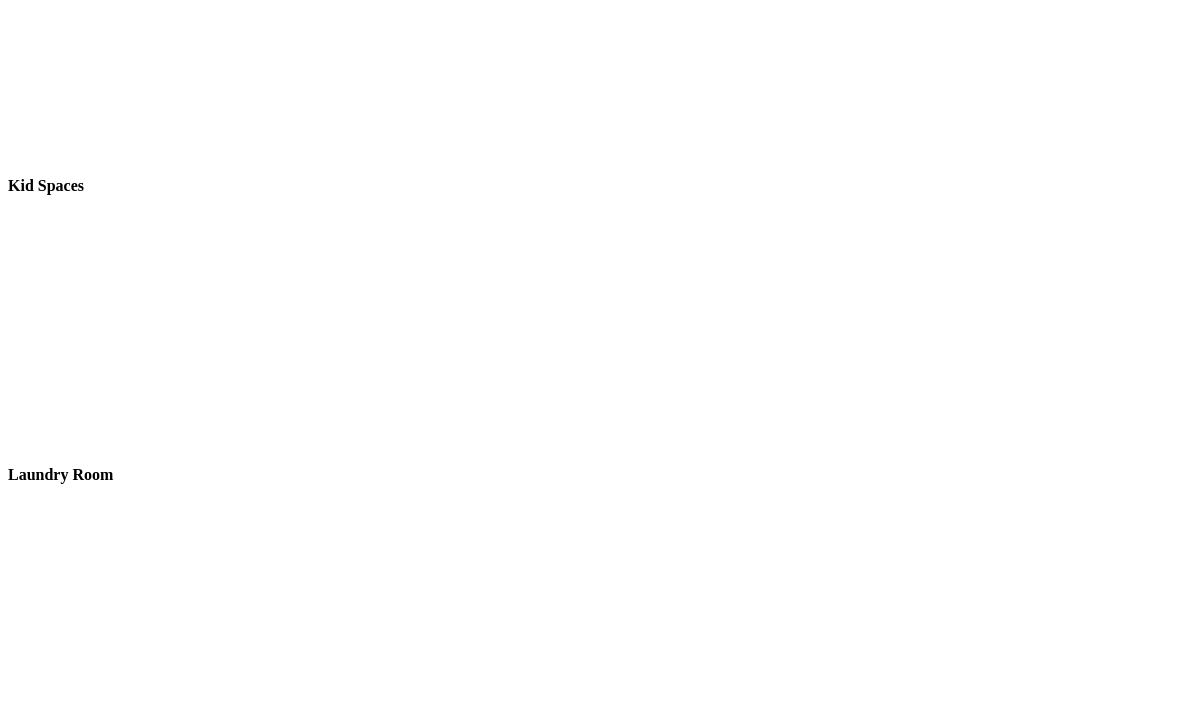 click at bounding box center (79, 12244) 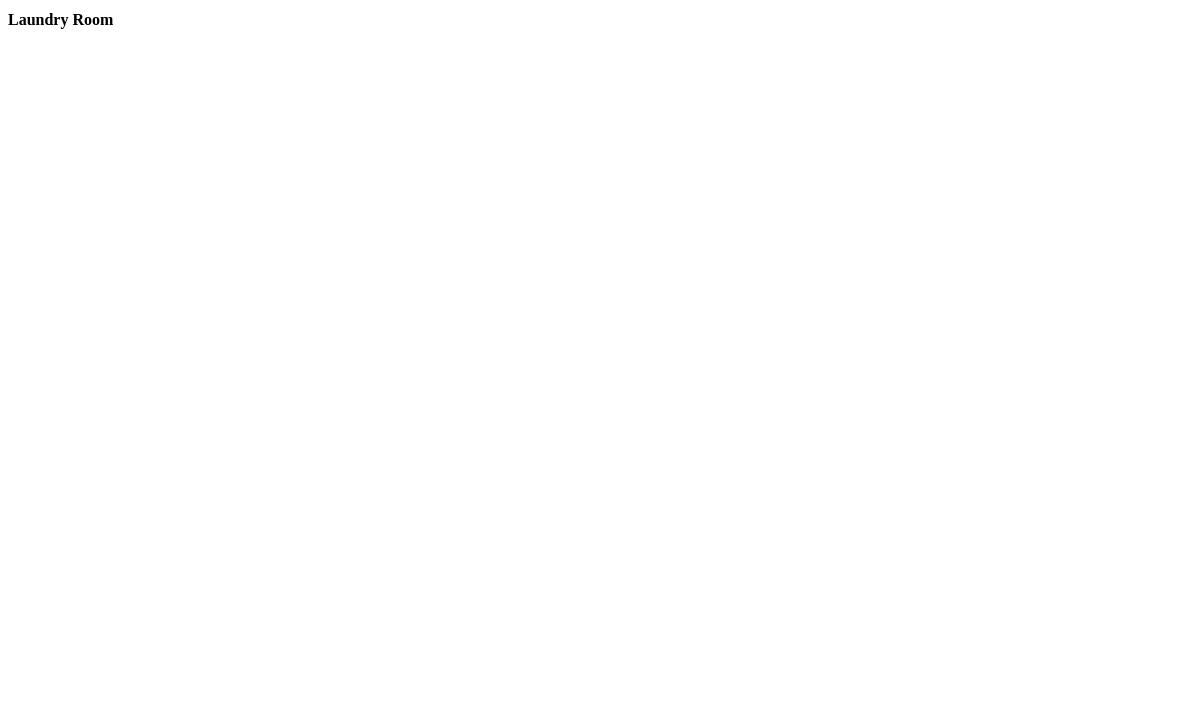 type on "*****" 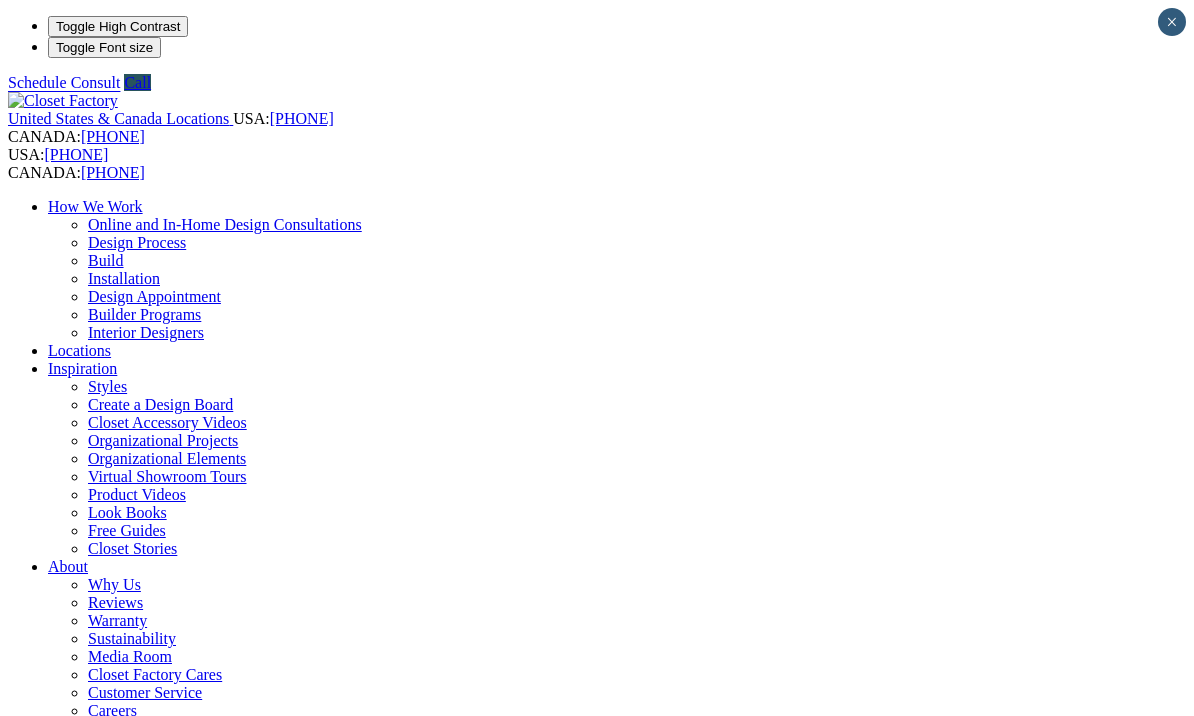 scroll, scrollTop: 0, scrollLeft: 0, axis: both 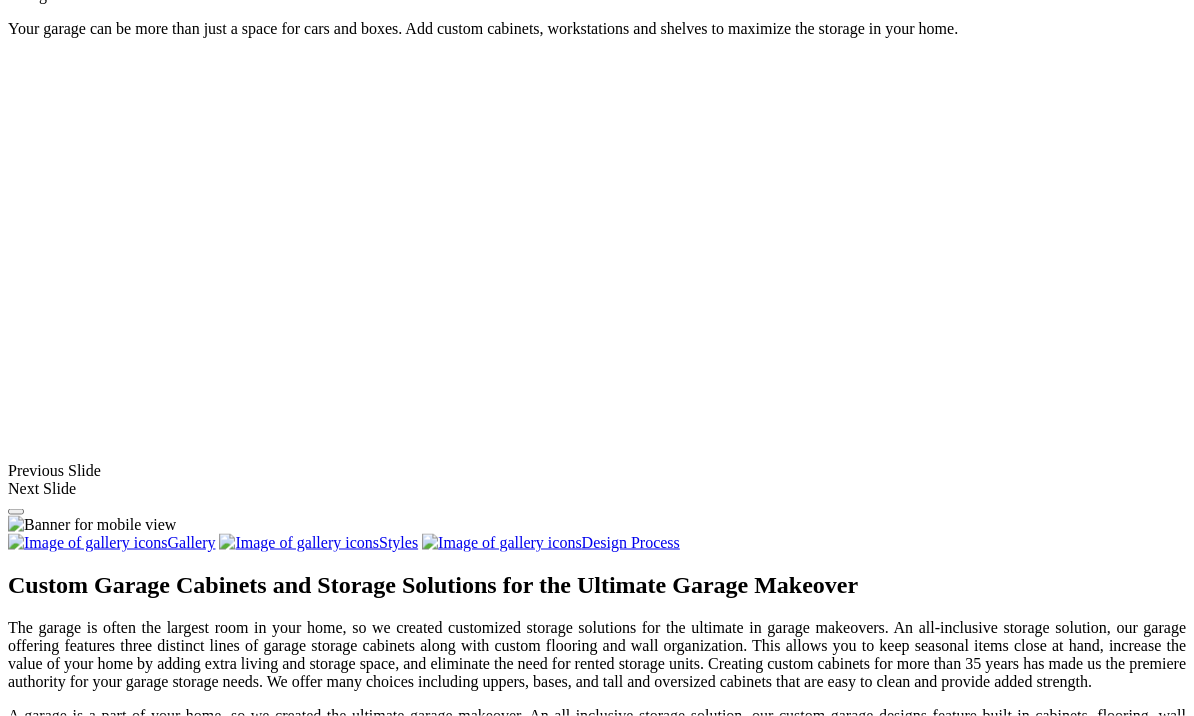click at bounding box center [332, 1611] 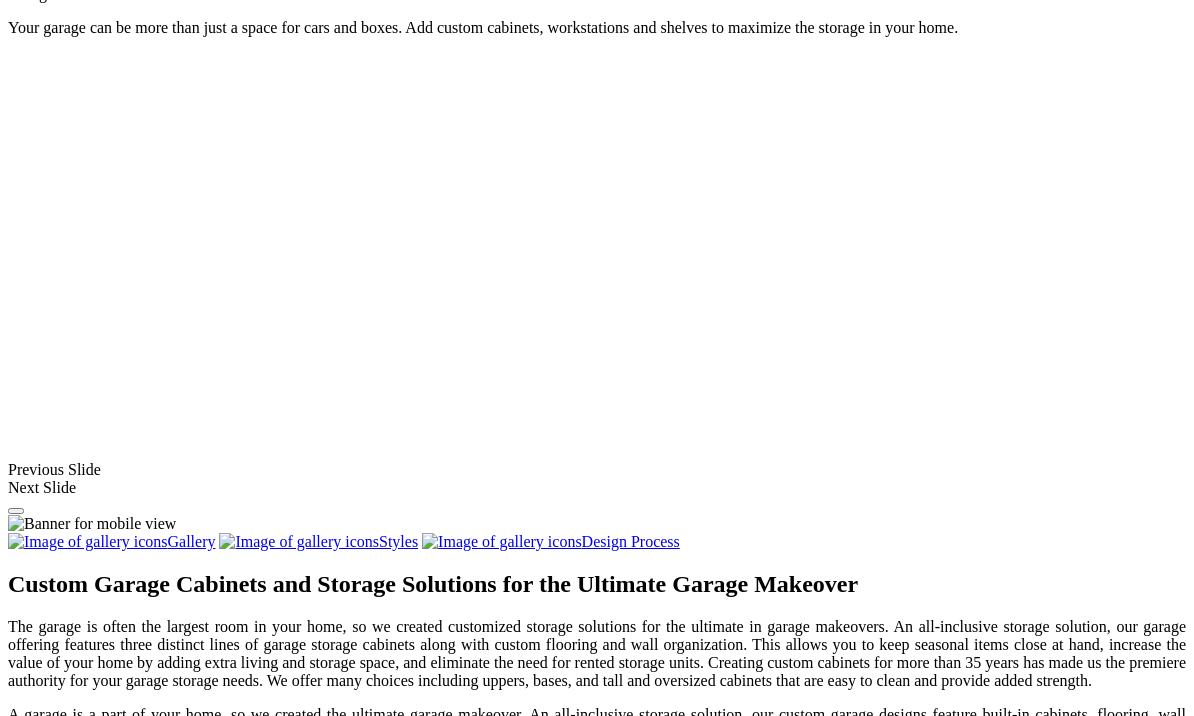 click at bounding box center (8, 33725) 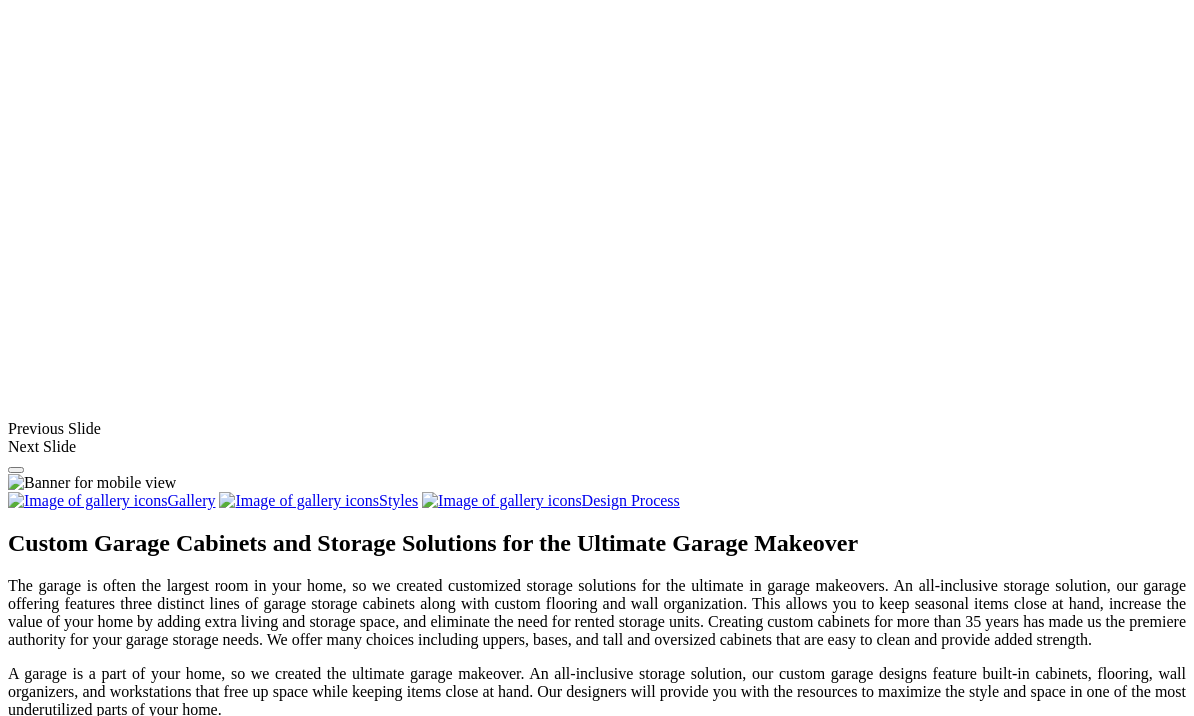 click at bounding box center (595, 1395) 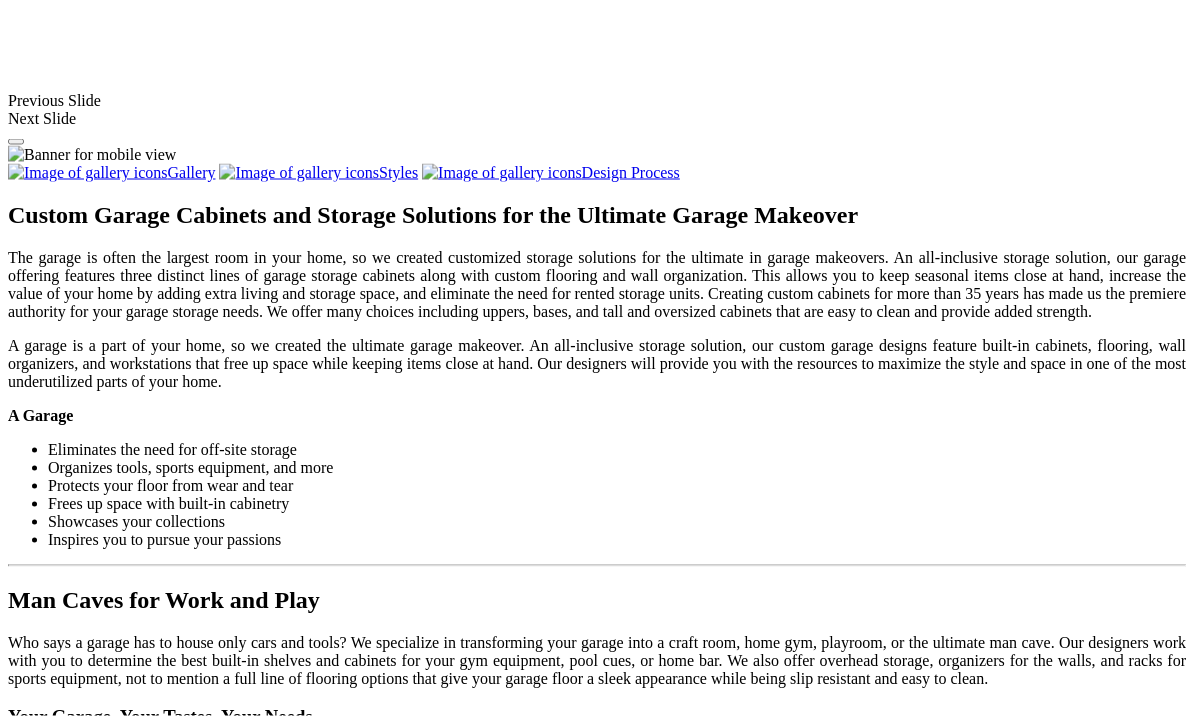 scroll, scrollTop: 1815, scrollLeft: 0, axis: vertical 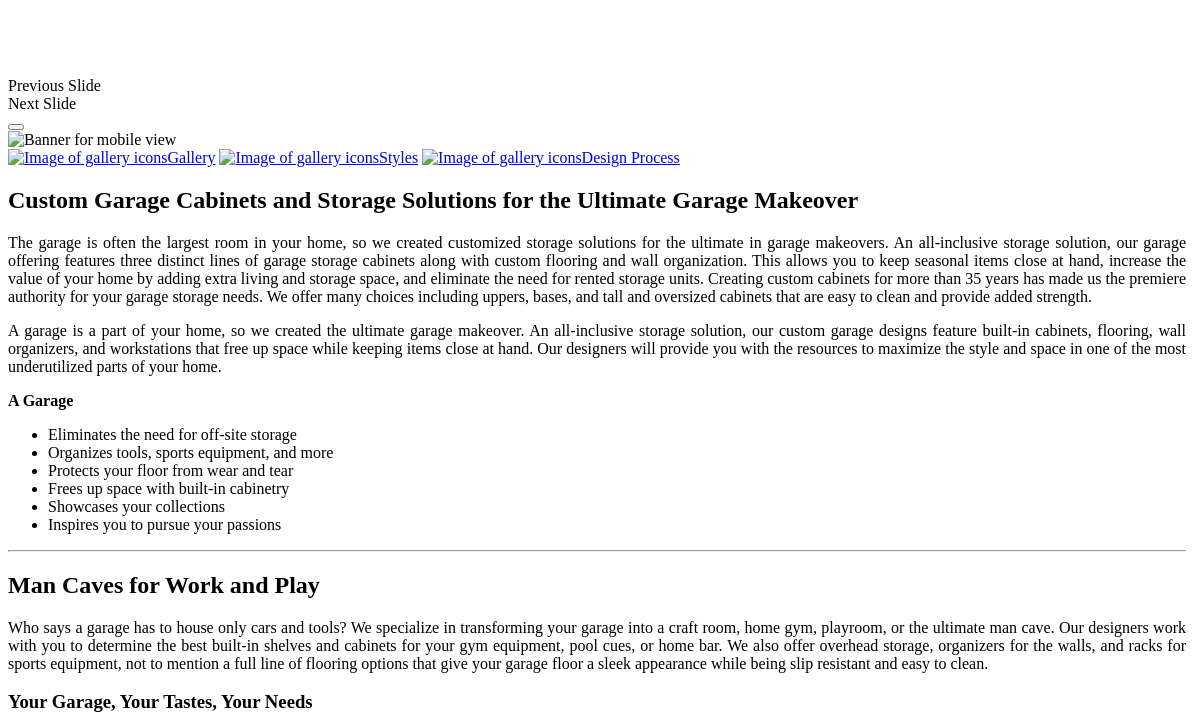 click at bounding box center [603, 1575] 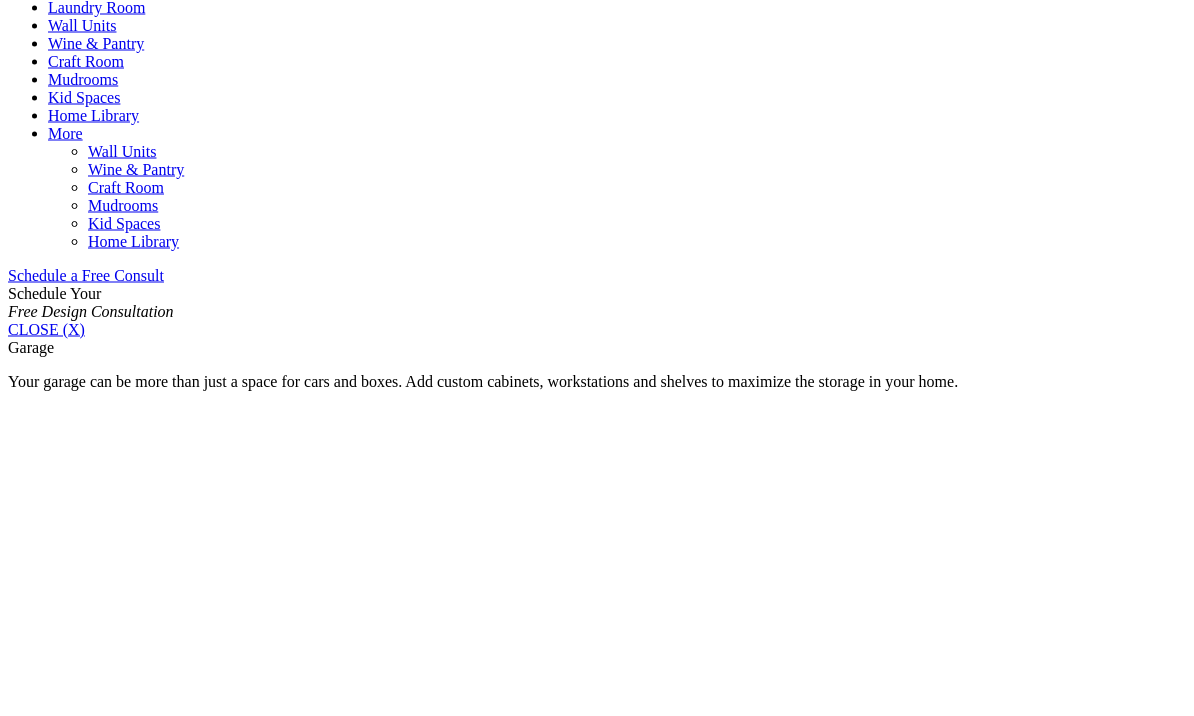 scroll, scrollTop: 1034, scrollLeft: 0, axis: vertical 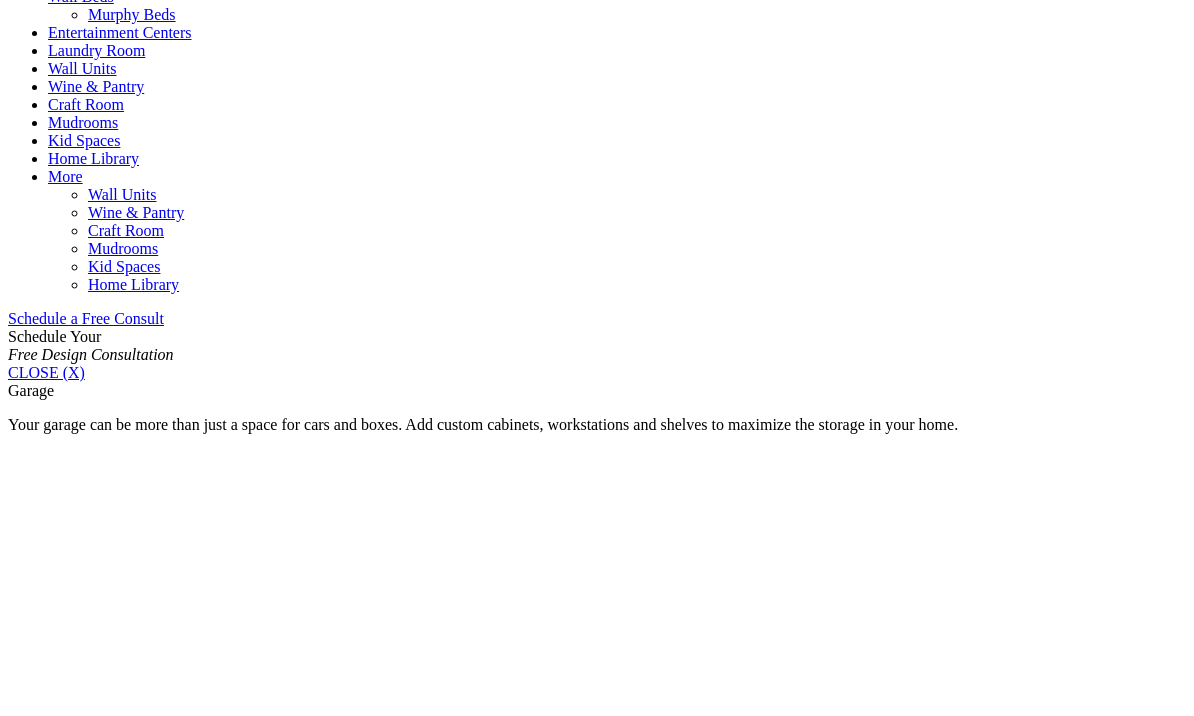 click on "Walk-in Closets" at bounding box center (139, -94) 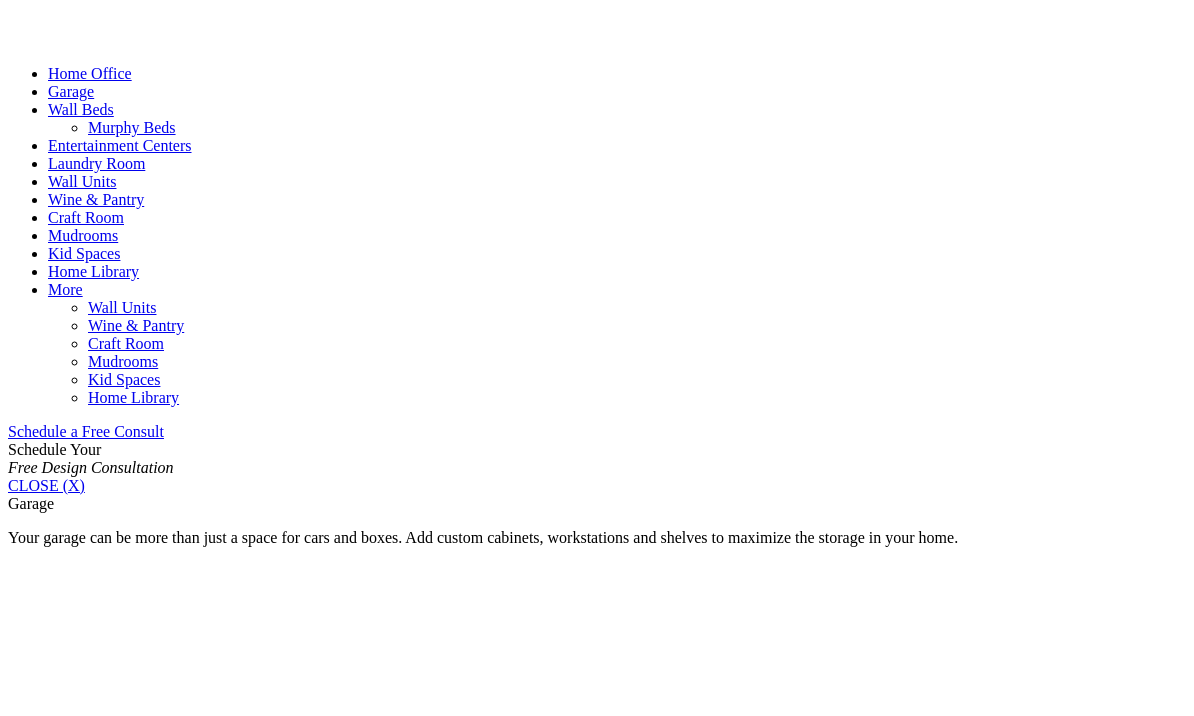 click on "Walk-in Closets" at bounding box center [139, -94] 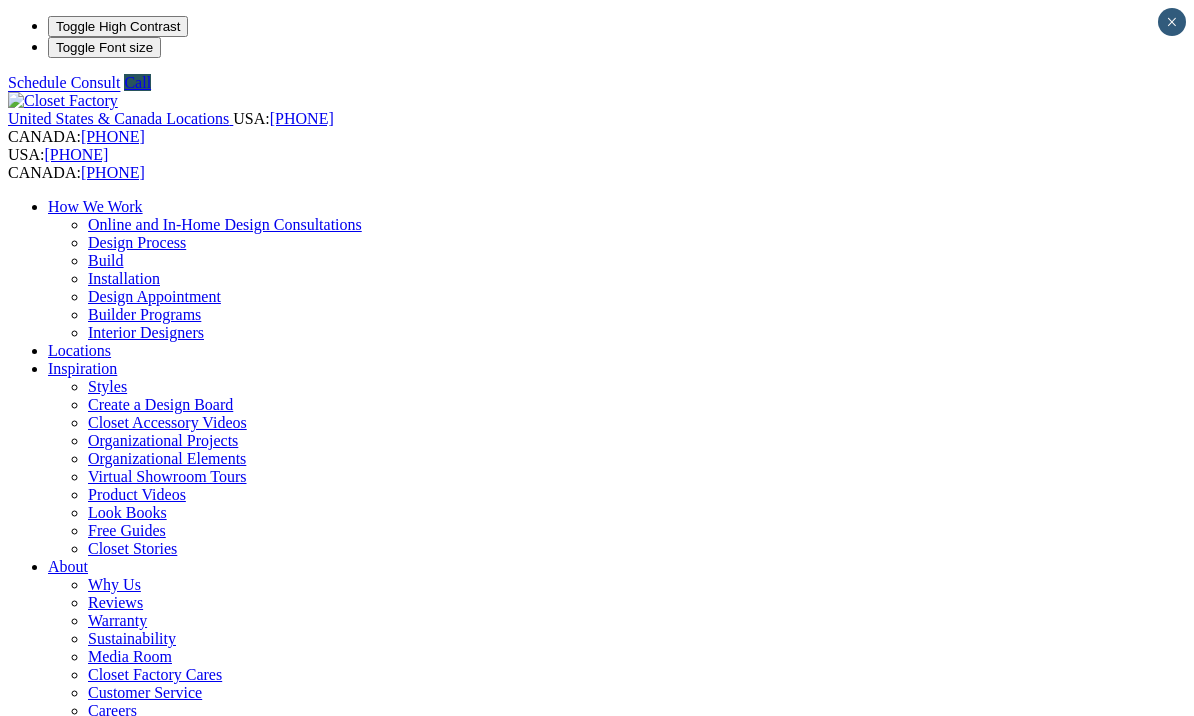 scroll, scrollTop: 0, scrollLeft: 0, axis: both 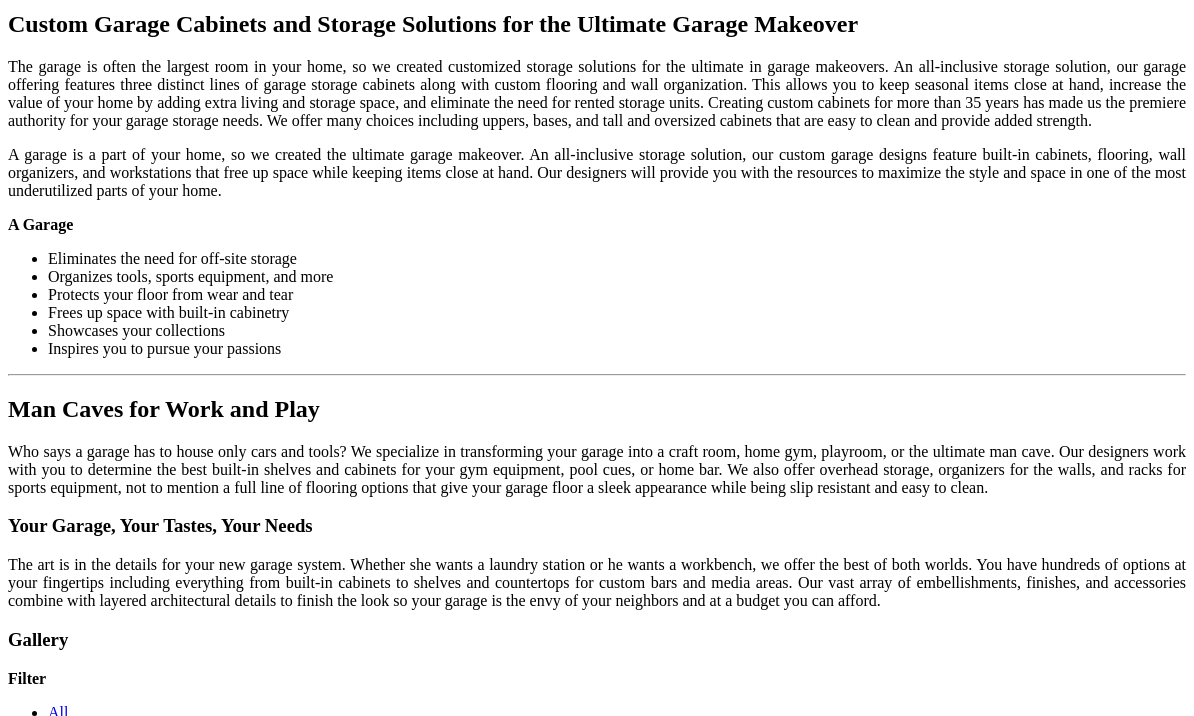 click at bounding box center [791, 1399] 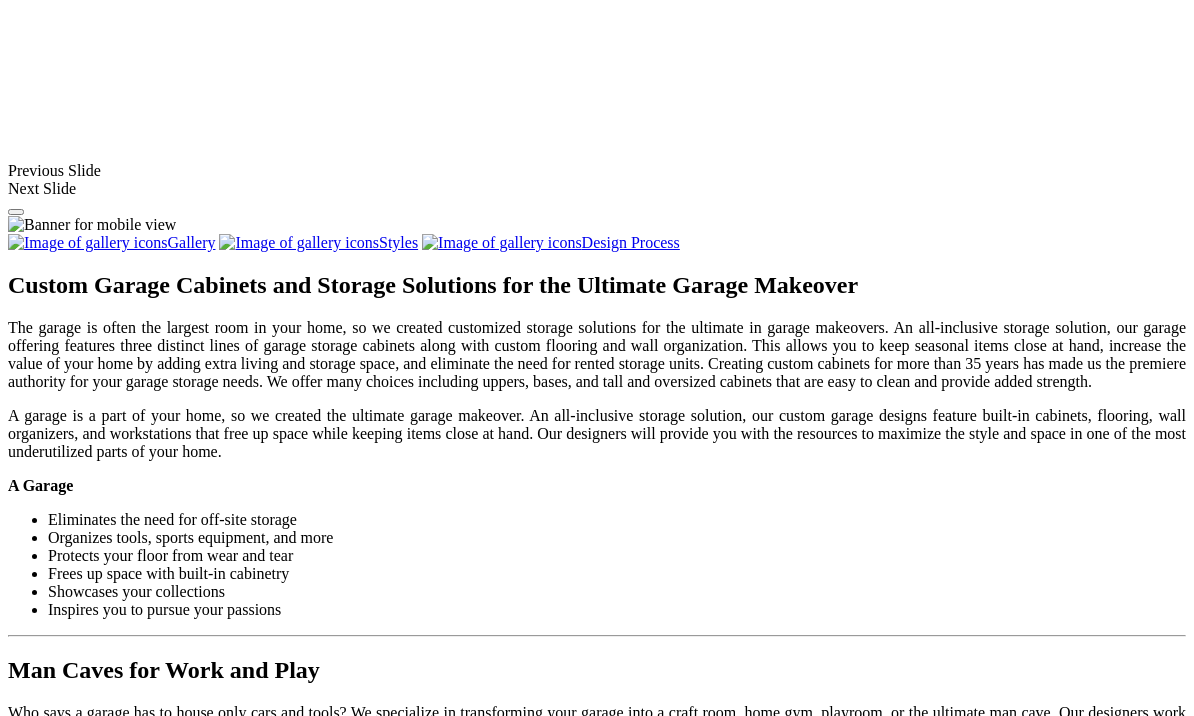 scroll, scrollTop: 1709, scrollLeft: 0, axis: vertical 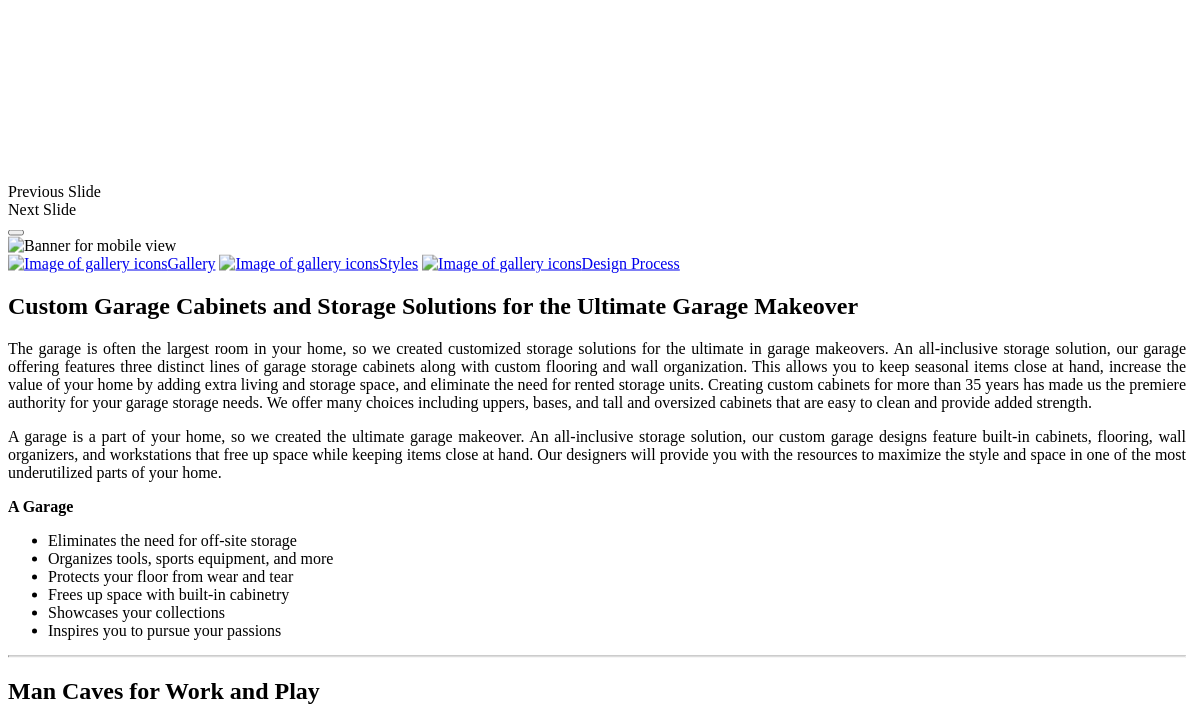 click at bounding box center (591, 1332) 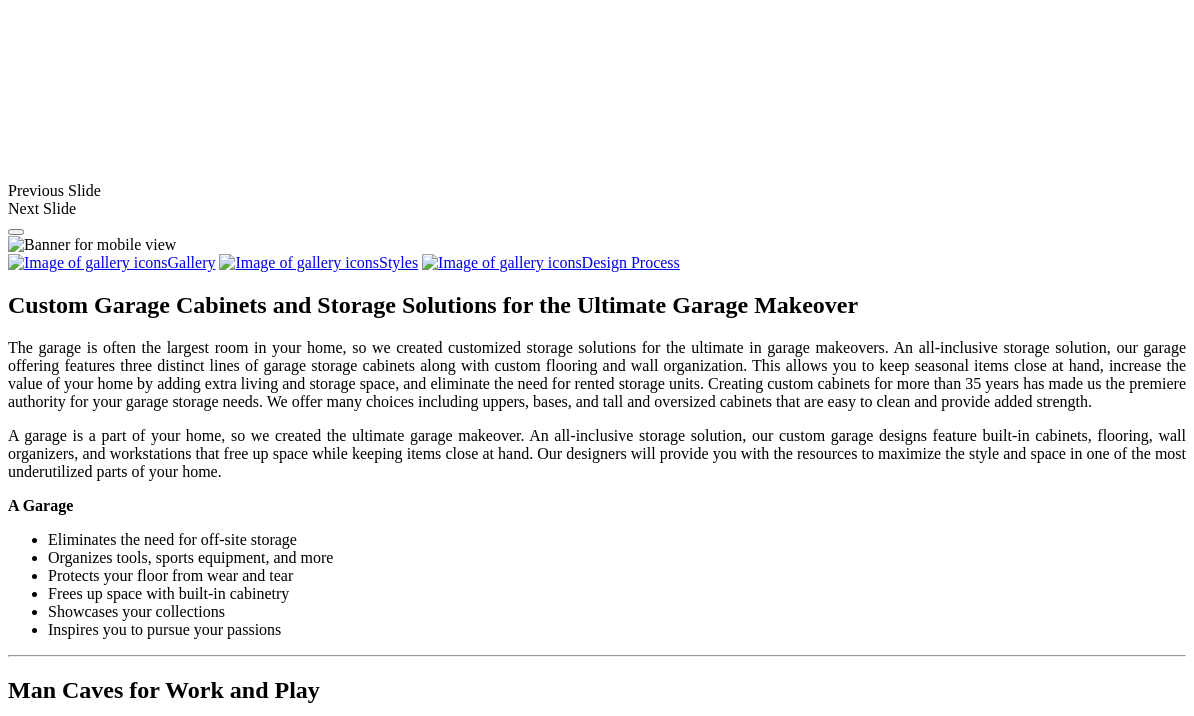 click at bounding box center (8, 33446) 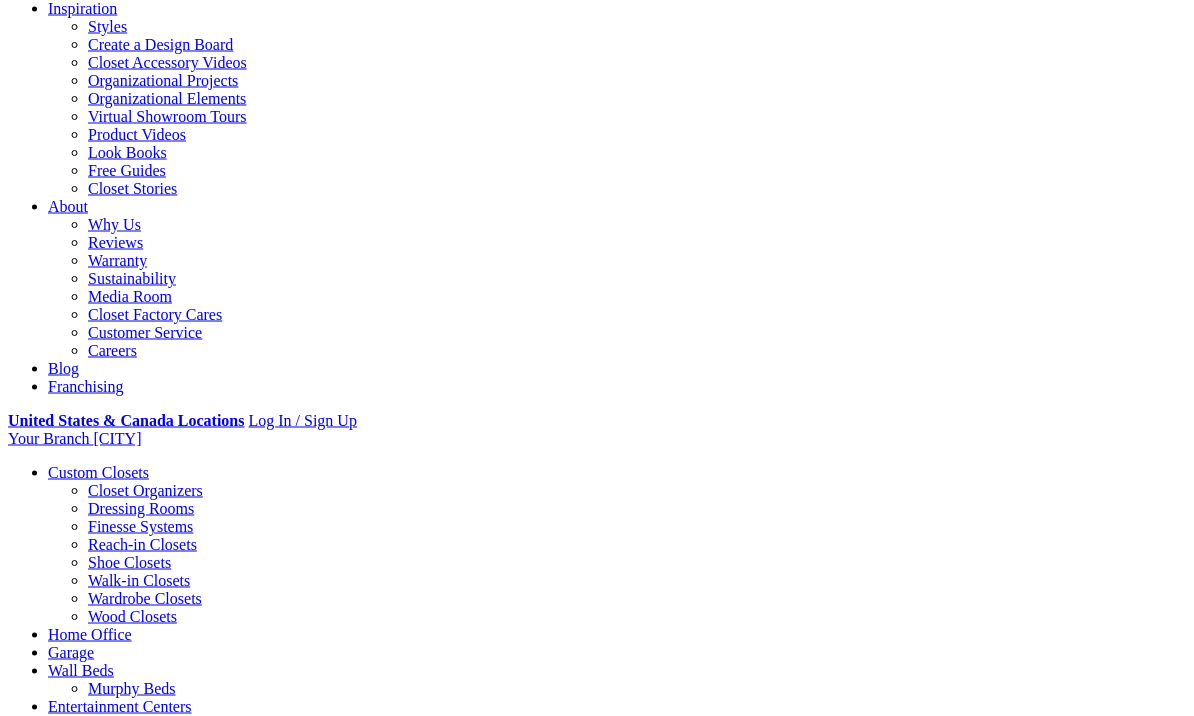 click on "Locations" at bounding box center (79, -10) 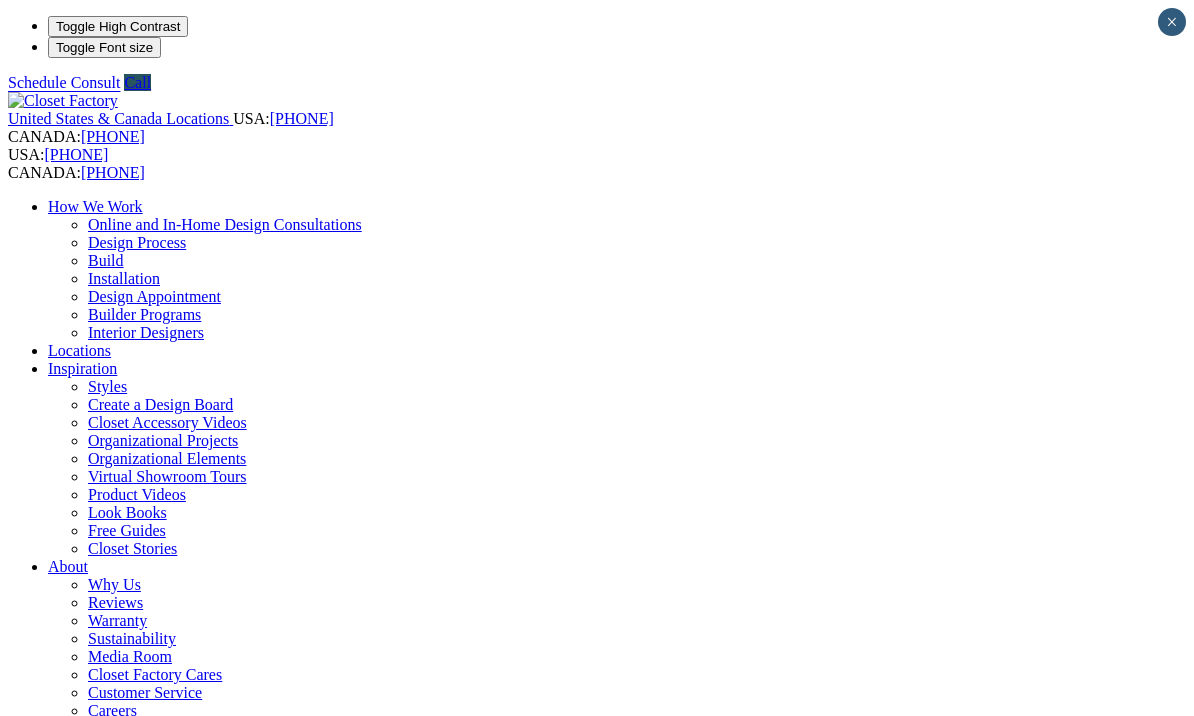 scroll, scrollTop: 0, scrollLeft: 0, axis: both 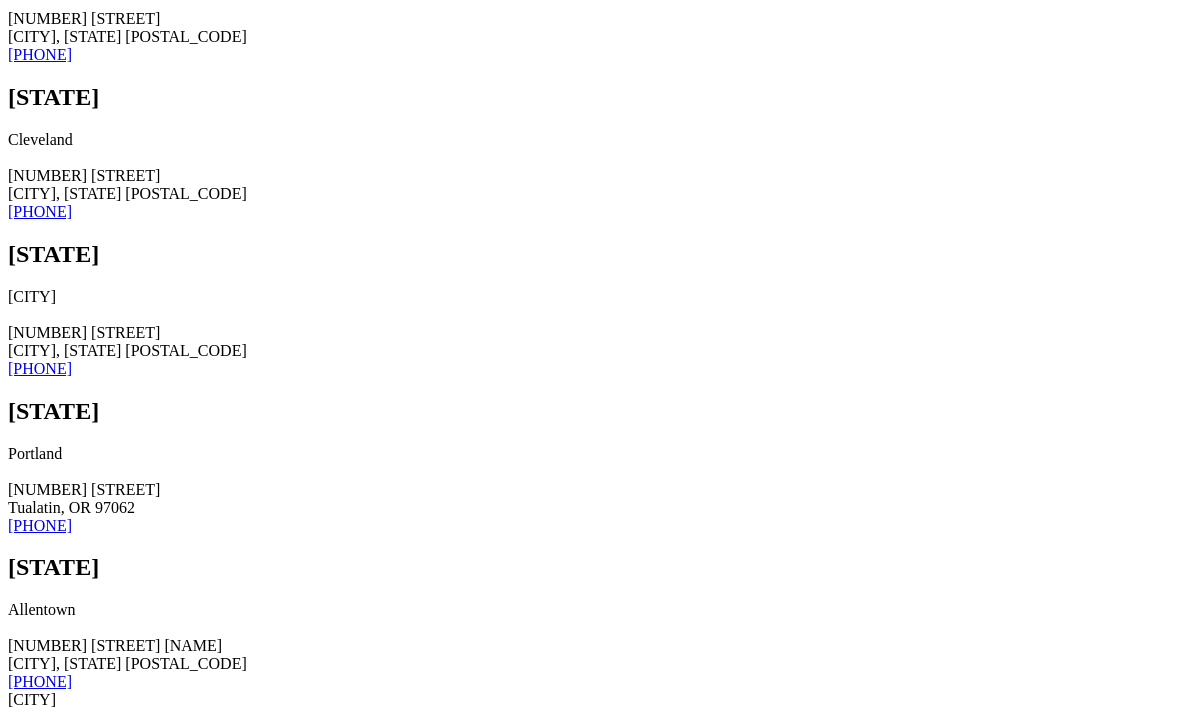 click on "Closet Organizers" at bounding box center (145, -7156) 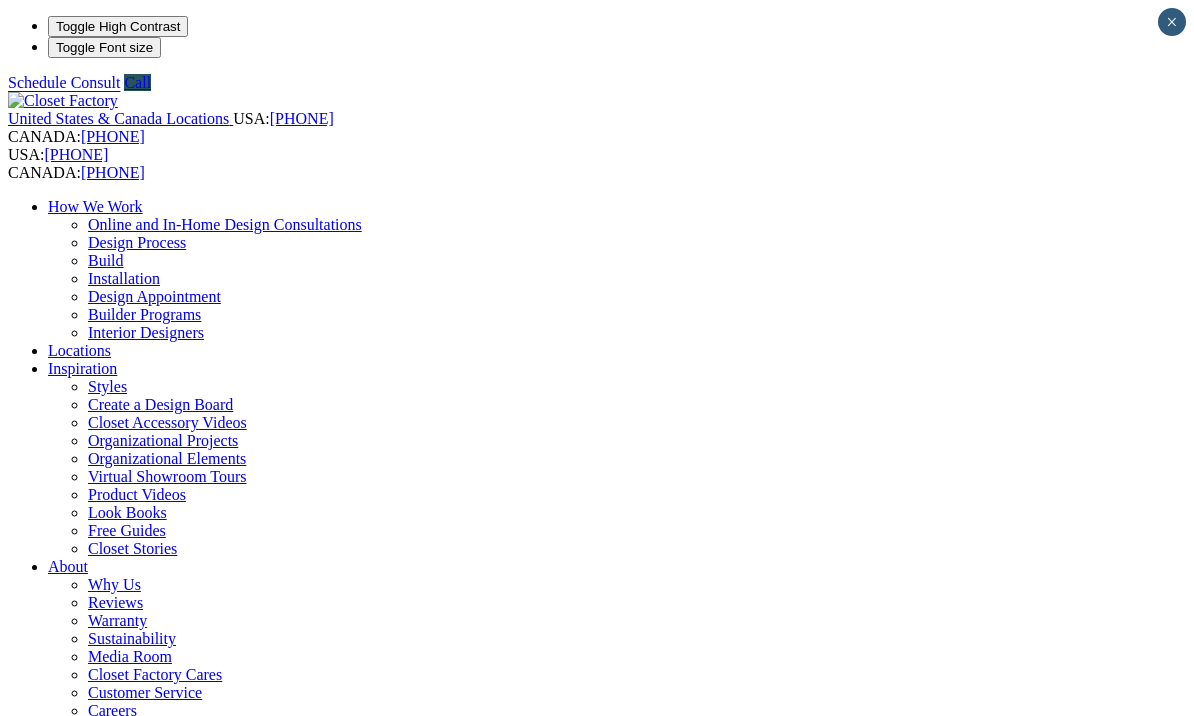 scroll, scrollTop: 0, scrollLeft: 0, axis: both 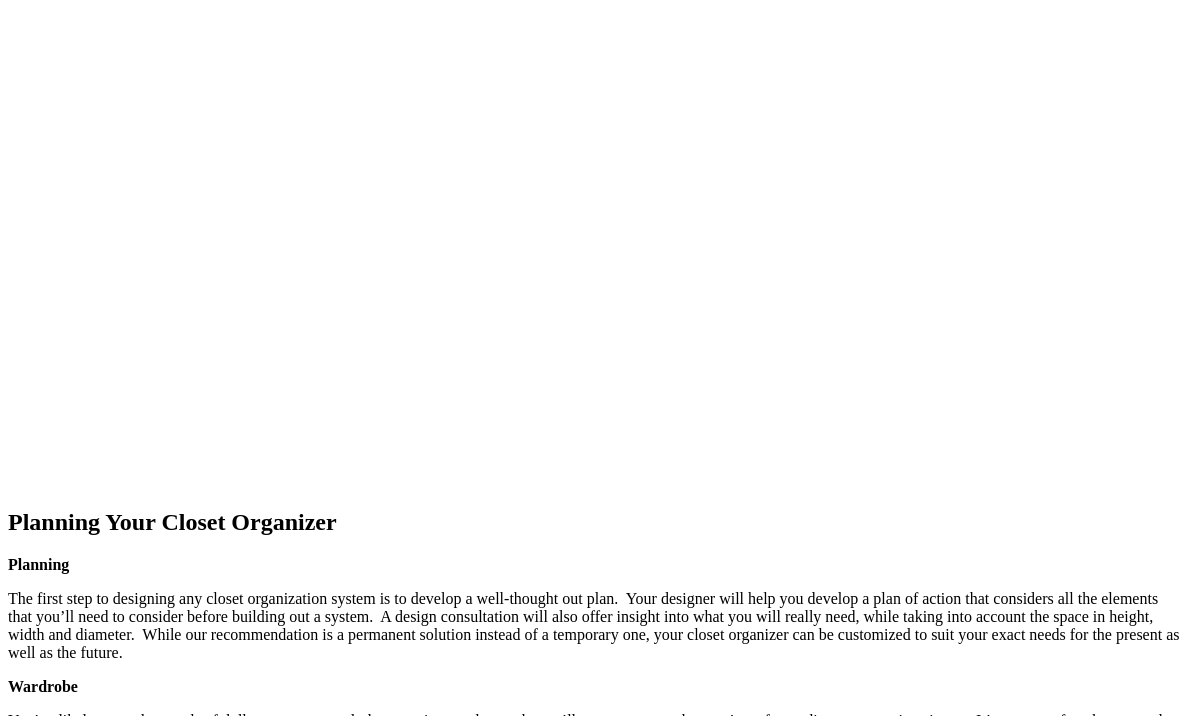 click at bounding box center (-353, 1760) 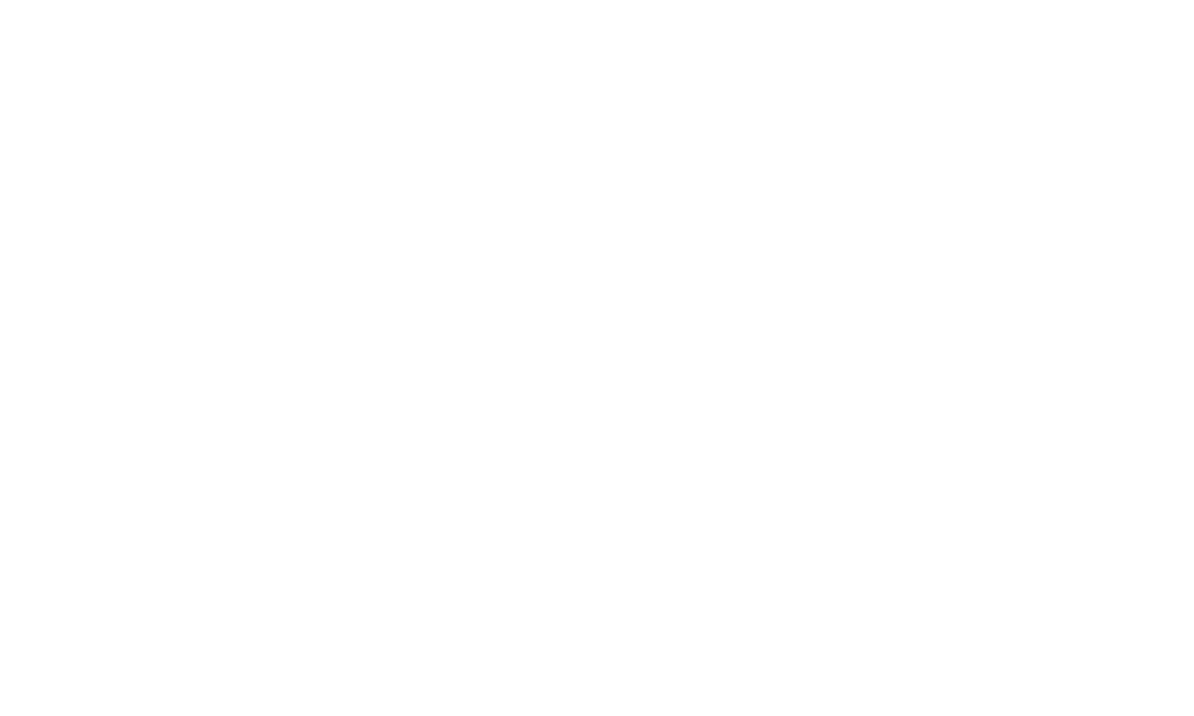 scroll, scrollTop: 2382, scrollLeft: 0, axis: vertical 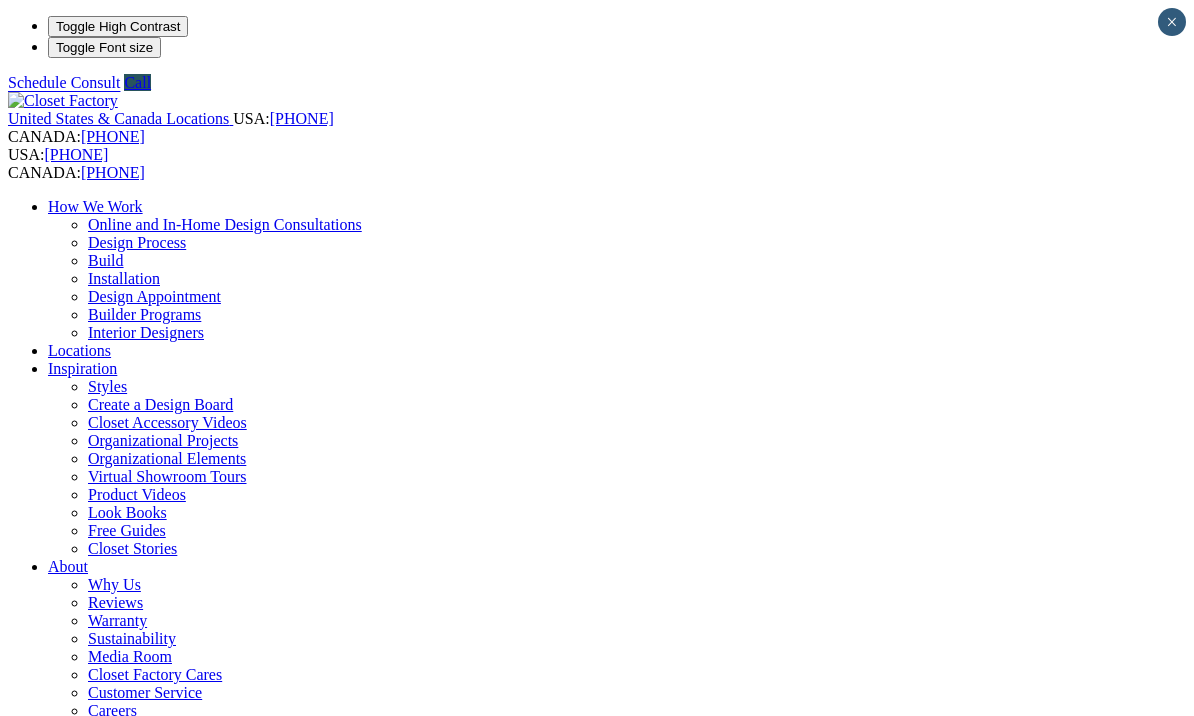 click on "Reviews" at bounding box center [115, 602] 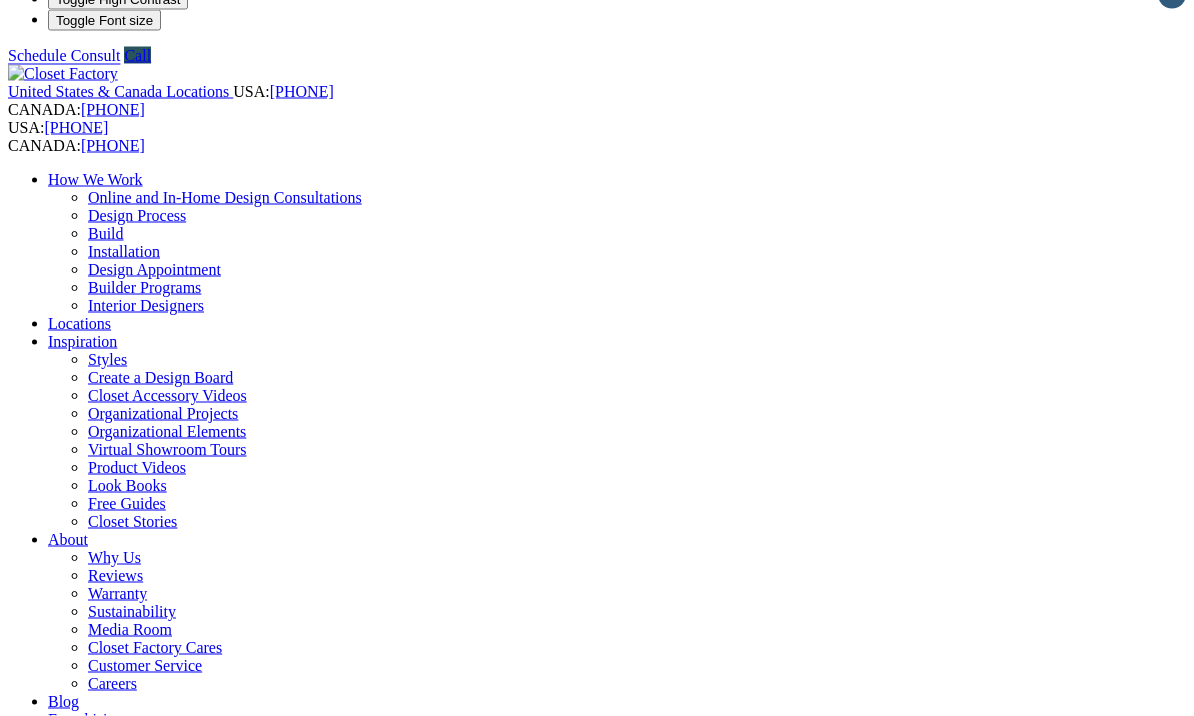 scroll, scrollTop: 0, scrollLeft: 0, axis: both 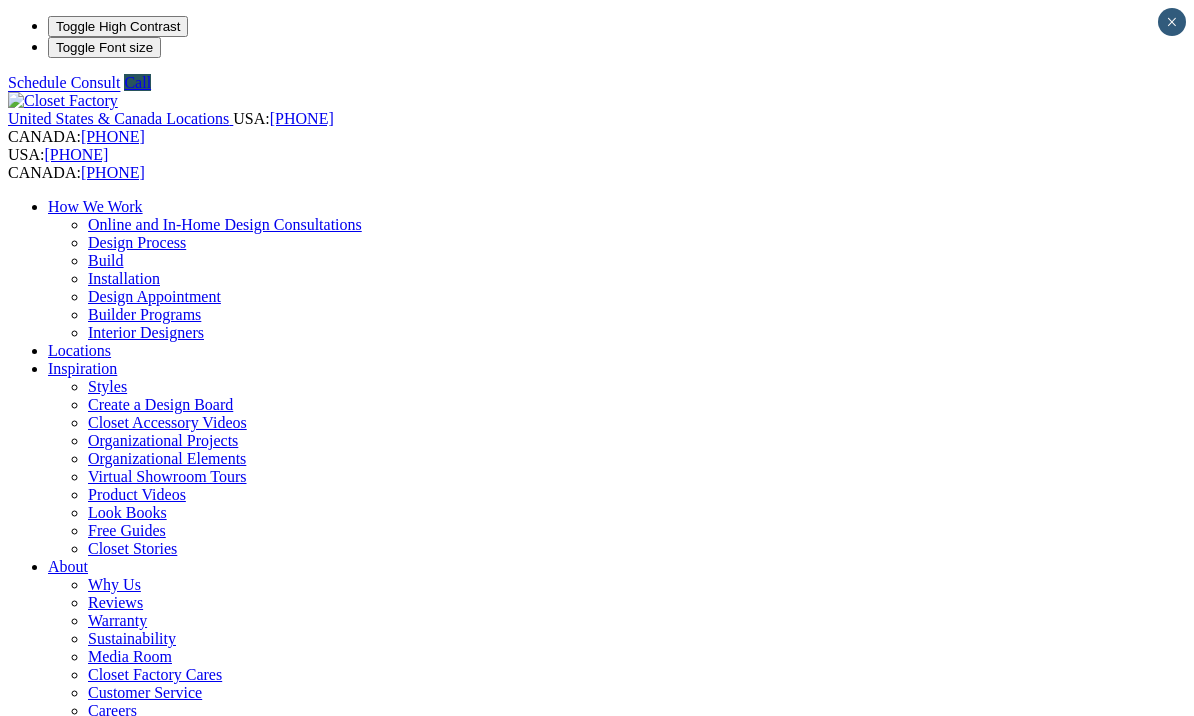 click on "Design Process" at bounding box center [137, 242] 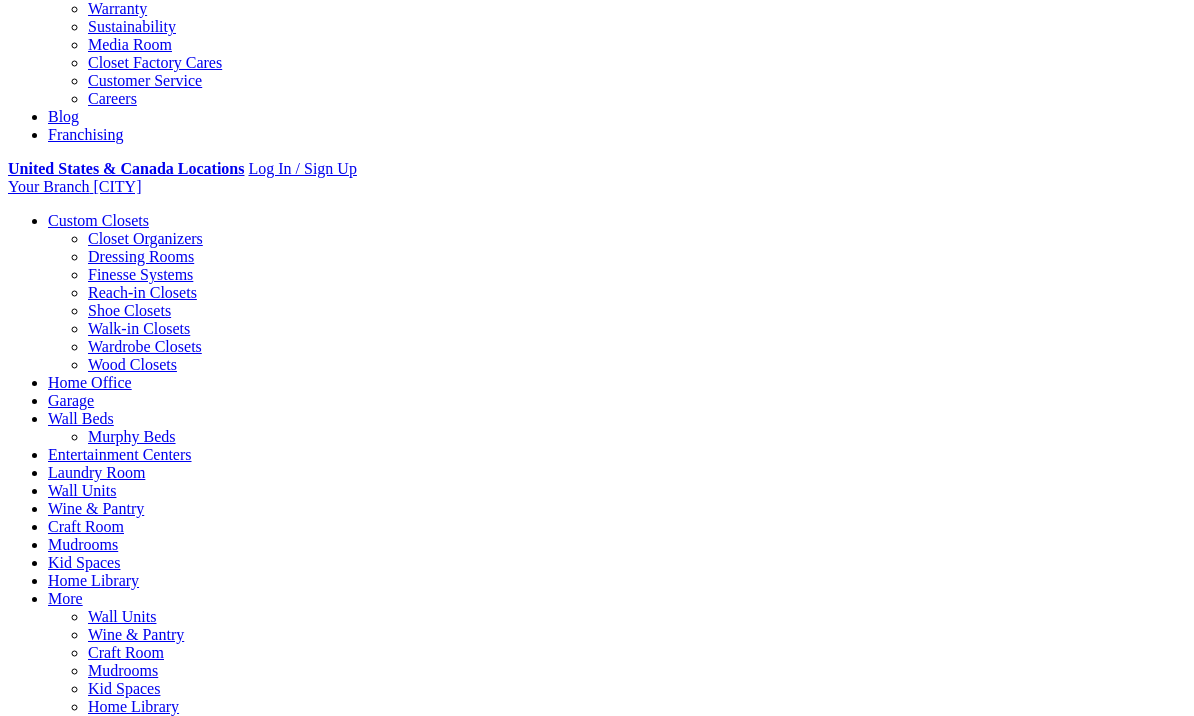 scroll, scrollTop: 576, scrollLeft: 0, axis: vertical 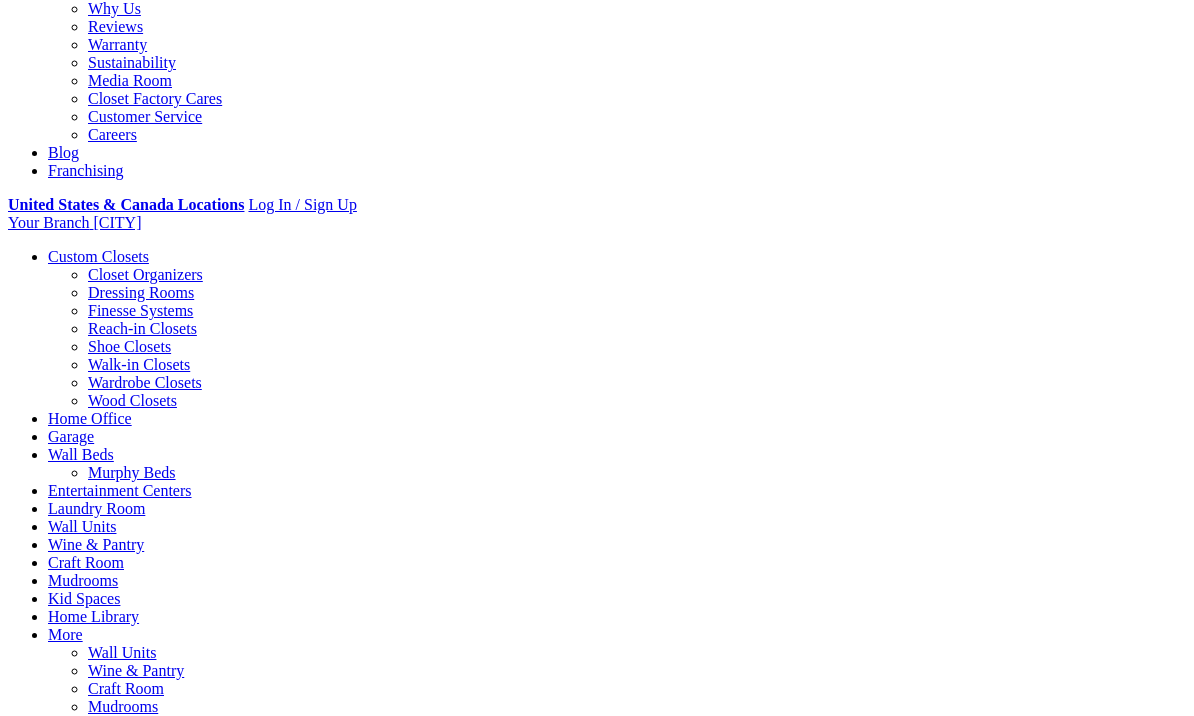 click on "Mudrooms" at bounding box center [123, 706] 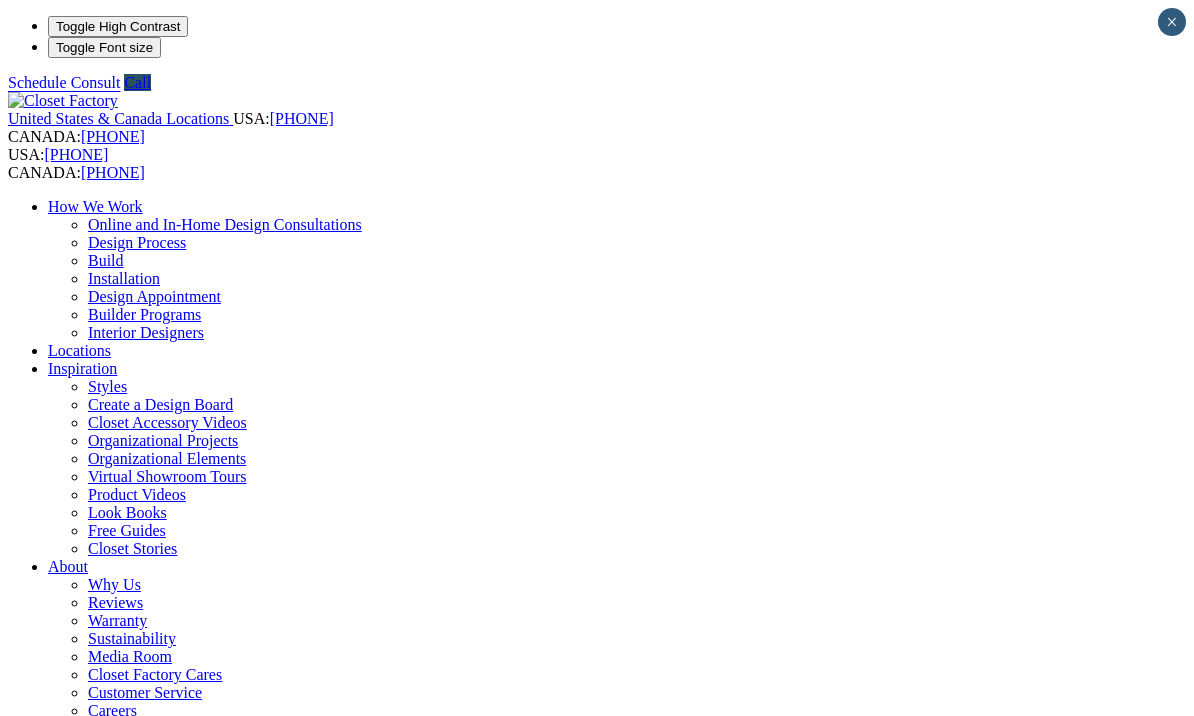 scroll, scrollTop: 0, scrollLeft: 0, axis: both 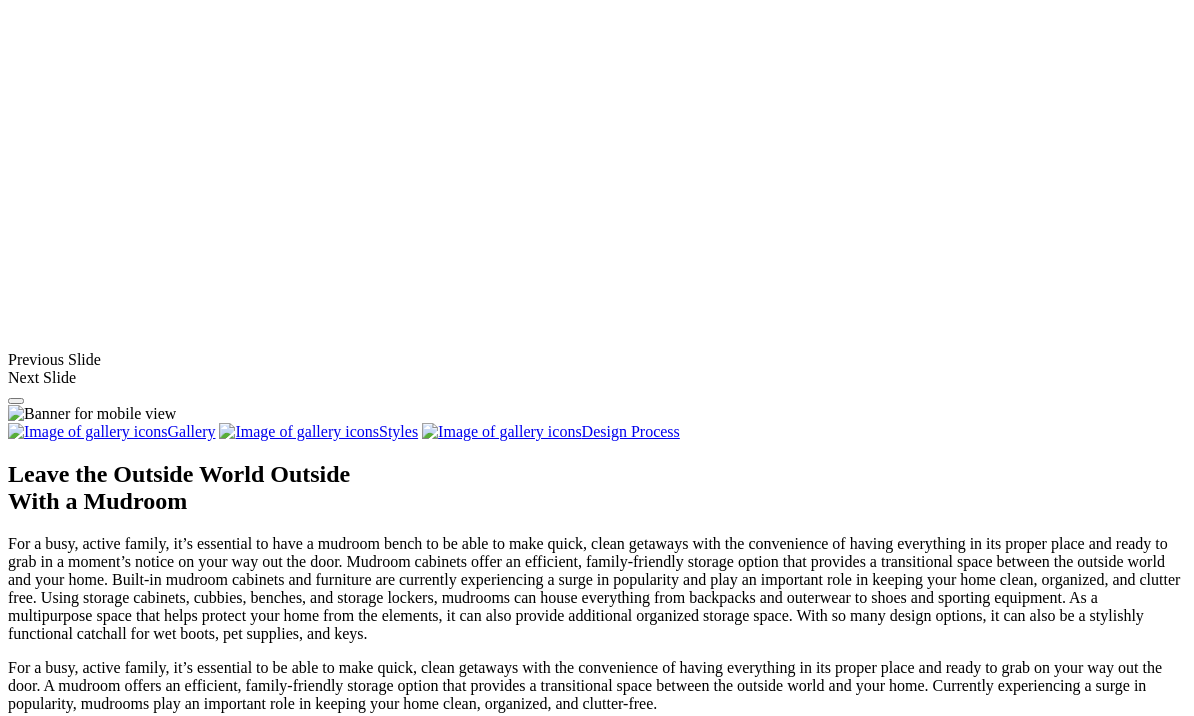 click on "click to like black mudroom with floating shelves and symphony rack
Black Modern Mudroom
click to like Mudroom Bench in Beach House Foyer
Beach House Mudroom
click to like traditional white painted foyer bench
Foyer Mudroom
click to like textured light brown mudroom
light brown mudroom
click to like custom blue mudroom
Blue mudroom
click to like combo wood and paint mud room
Mudroom_8
click to like mudroom combo laundry room
Laundry Room_16
click to like corner mudroom unit in ski resort area
Mudroom_2
click to like football locker room
Mudroom_9
click to like painted mudroom room in entry
Mudroom_3
click to like mudroom entry in garage
Mudroom_7
click to like docorate entry wall unit and mudroom bench
Mudroom_1
click to like solid wood mudroom entry area" at bounding box center [597, 1717] 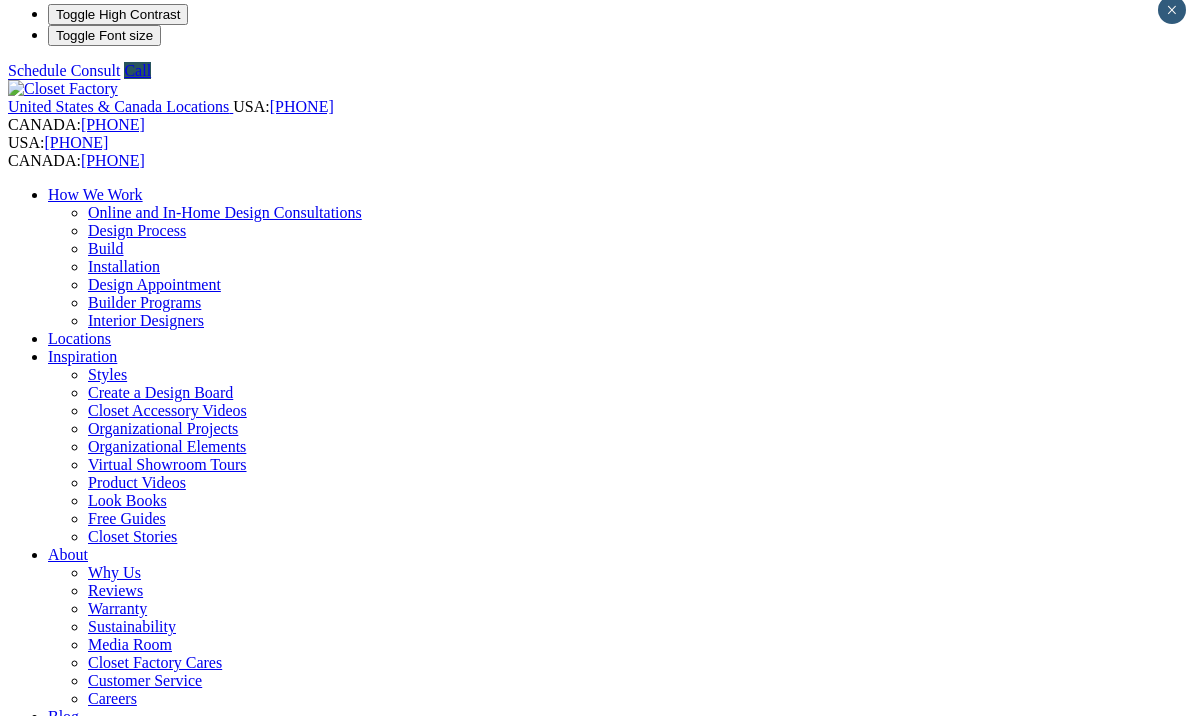 scroll, scrollTop: 0, scrollLeft: 0, axis: both 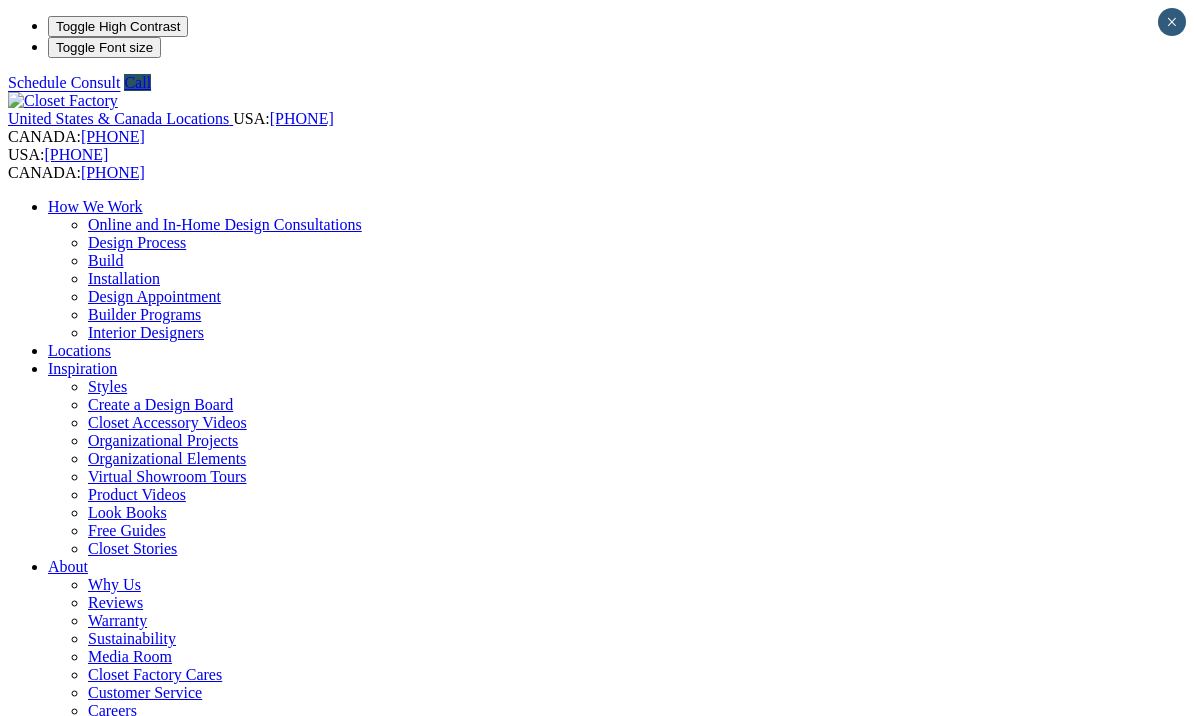 click on "Next Slide" at bounding box center [597, 1973] 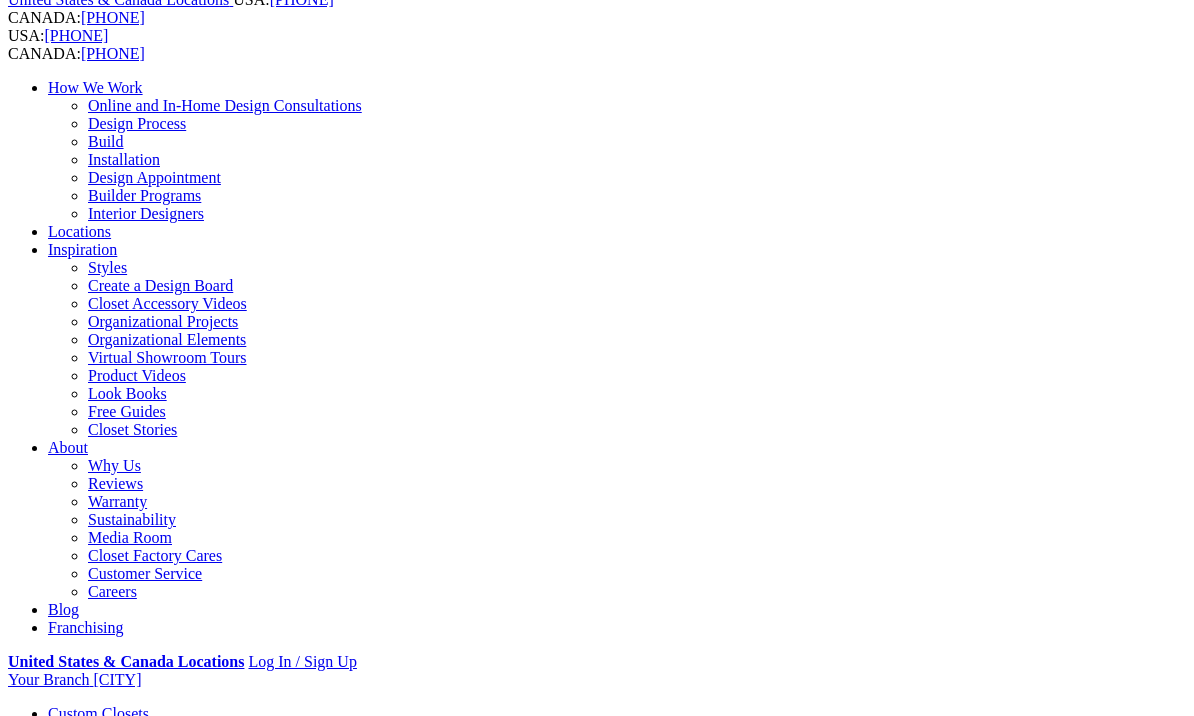 scroll, scrollTop: 0, scrollLeft: 0, axis: both 